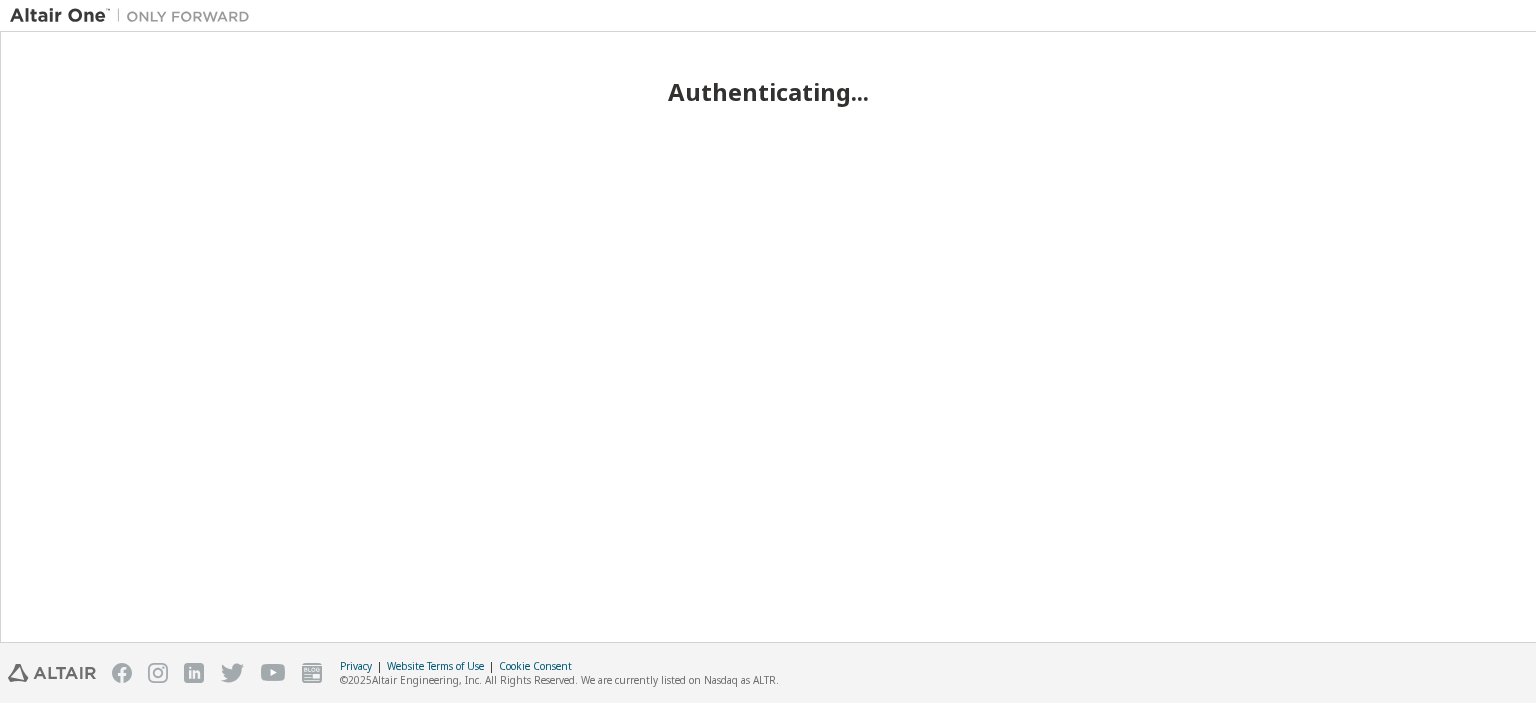 scroll, scrollTop: 0, scrollLeft: 0, axis: both 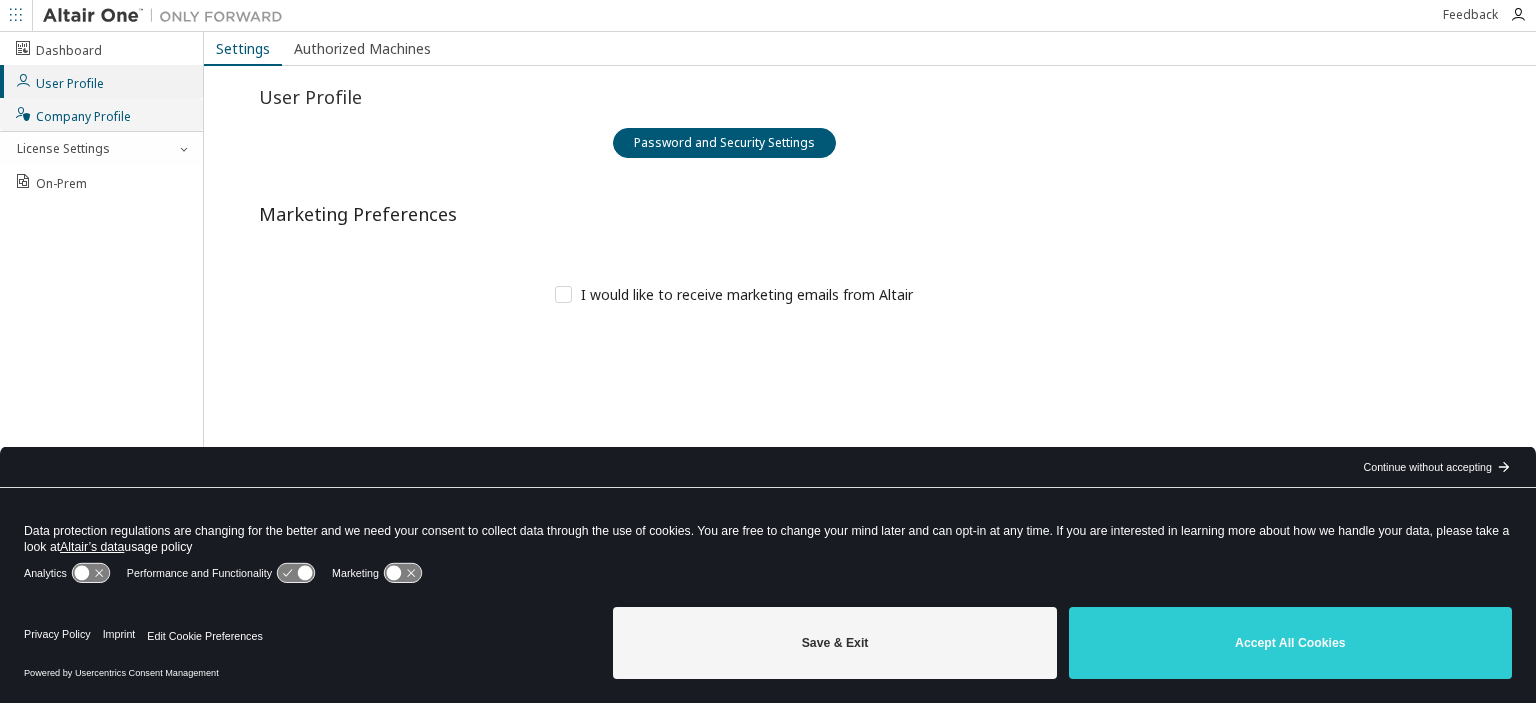 click on "Company Profile" at bounding box center [72, 114] 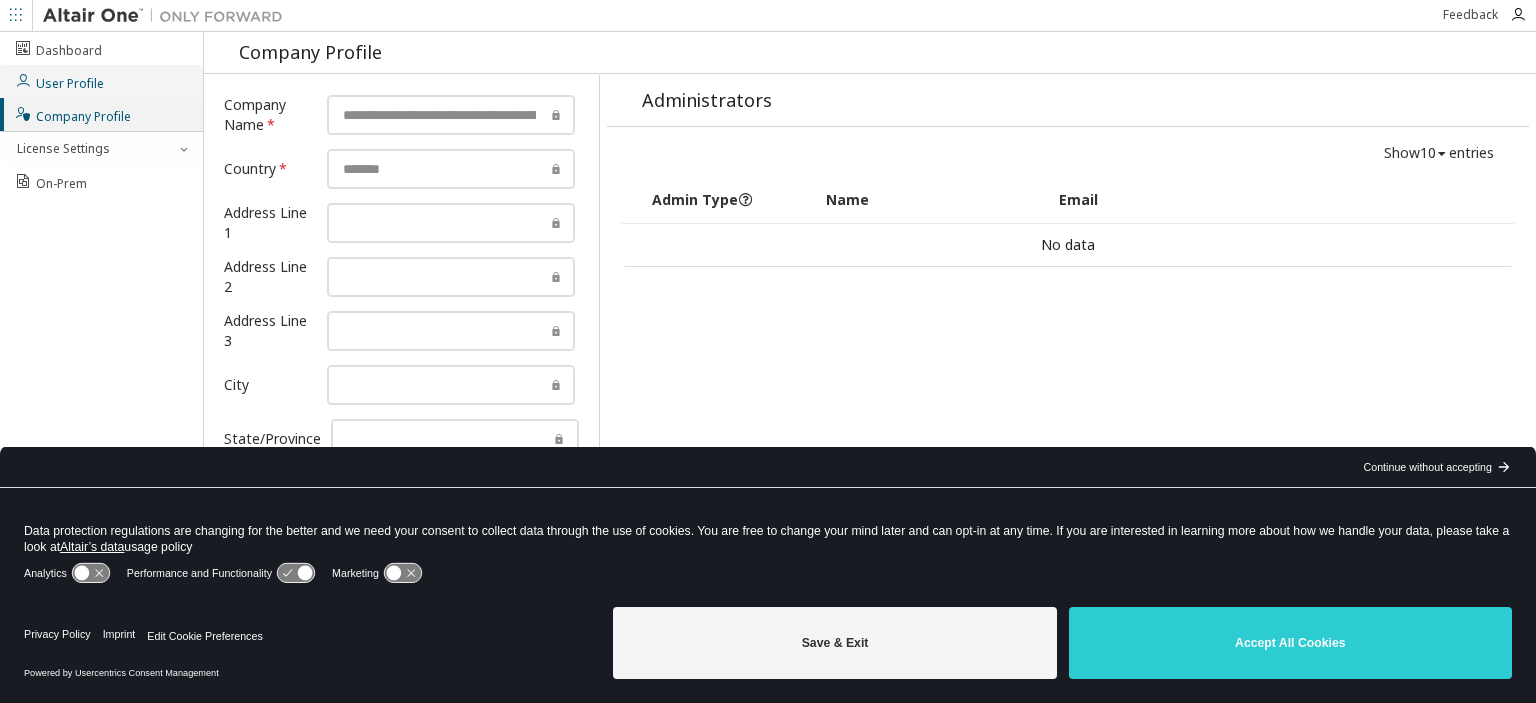 click on "User Profile" at bounding box center (101, 81) 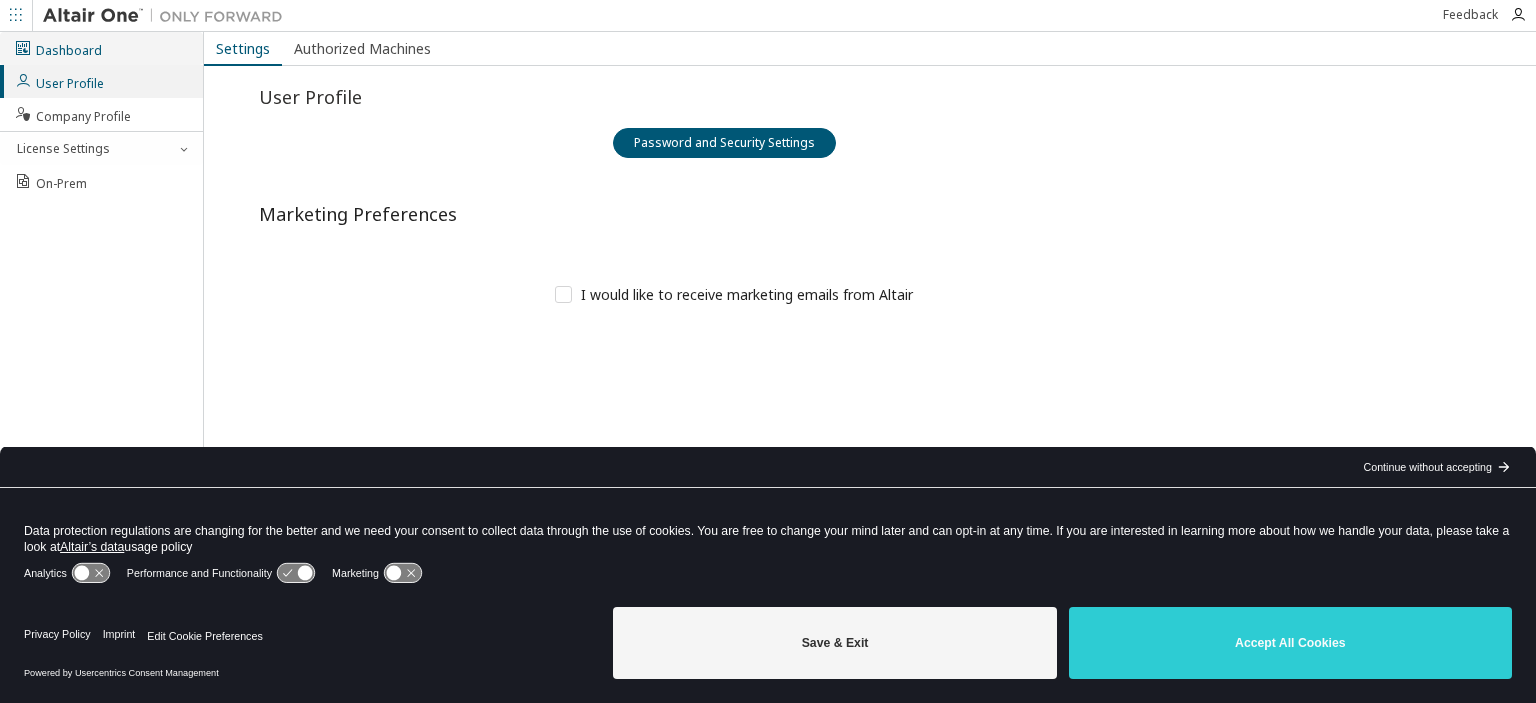 click on "Dashboard" at bounding box center [101, 48] 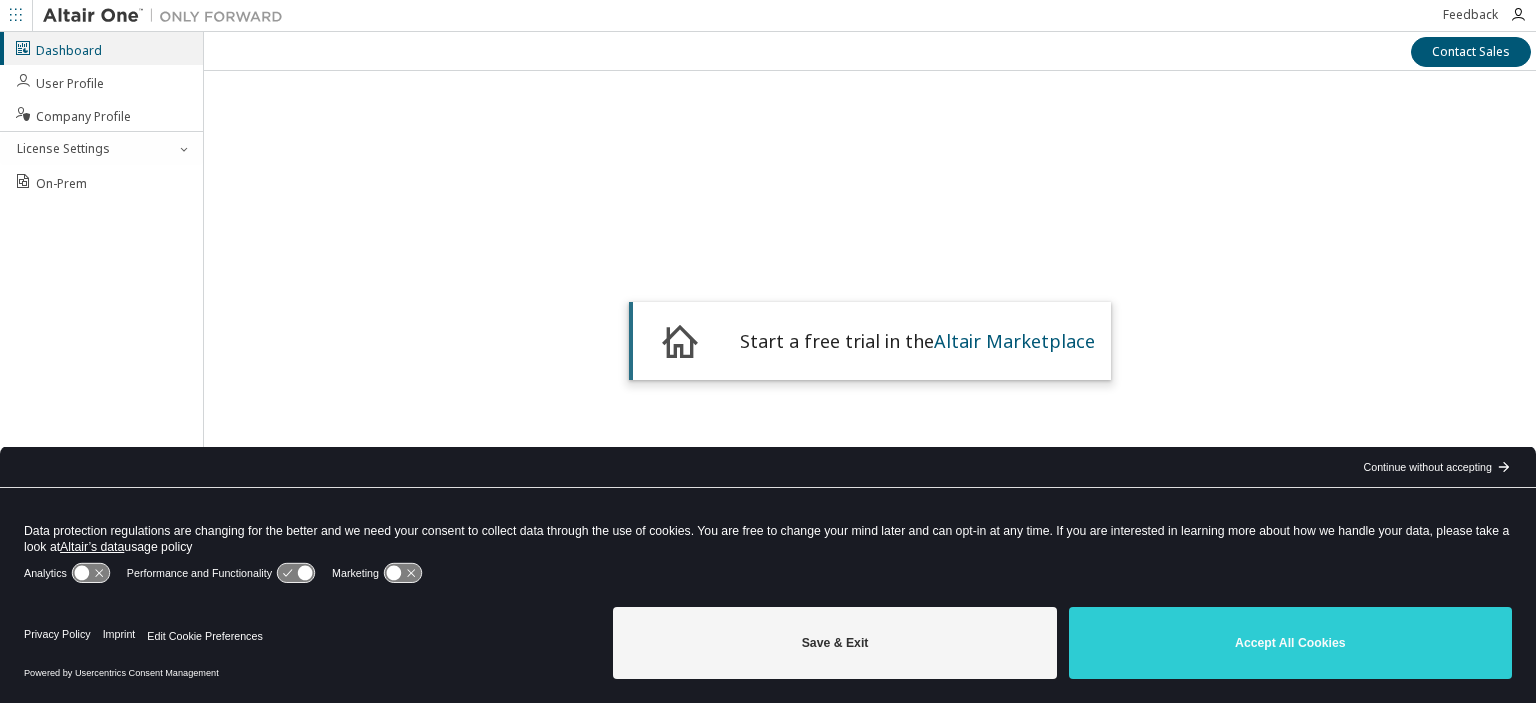 click at bounding box center (16, 16) 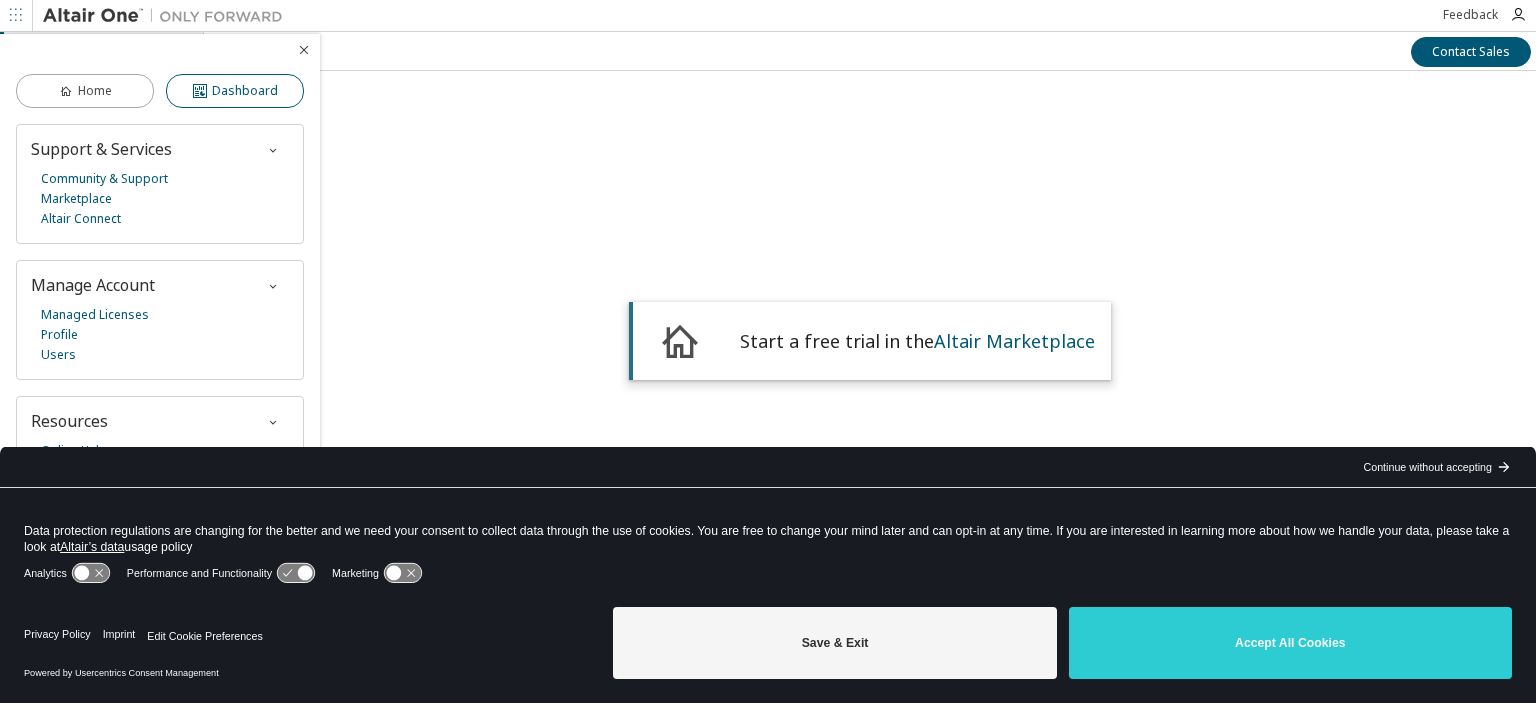 click on "Dashboard" at bounding box center [245, 91] 